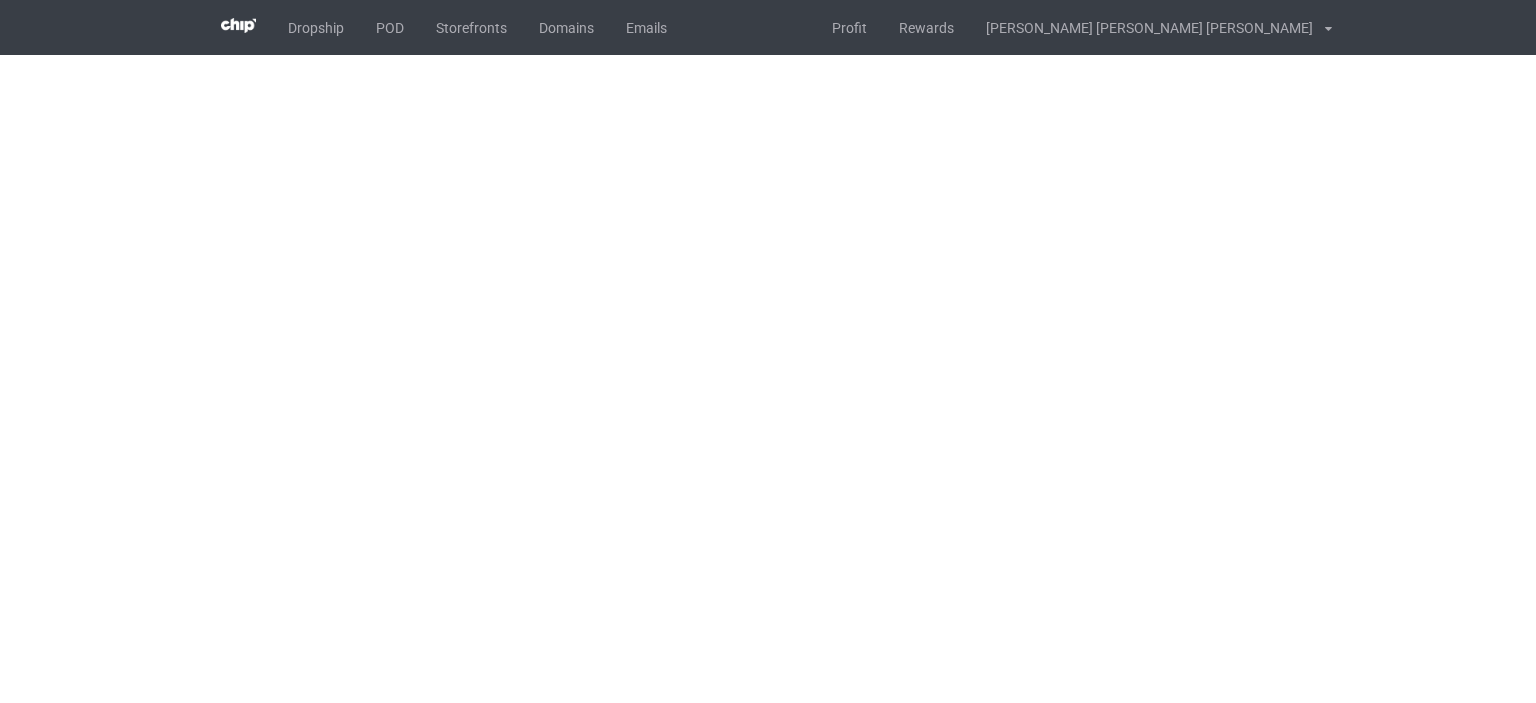scroll, scrollTop: 0, scrollLeft: 0, axis: both 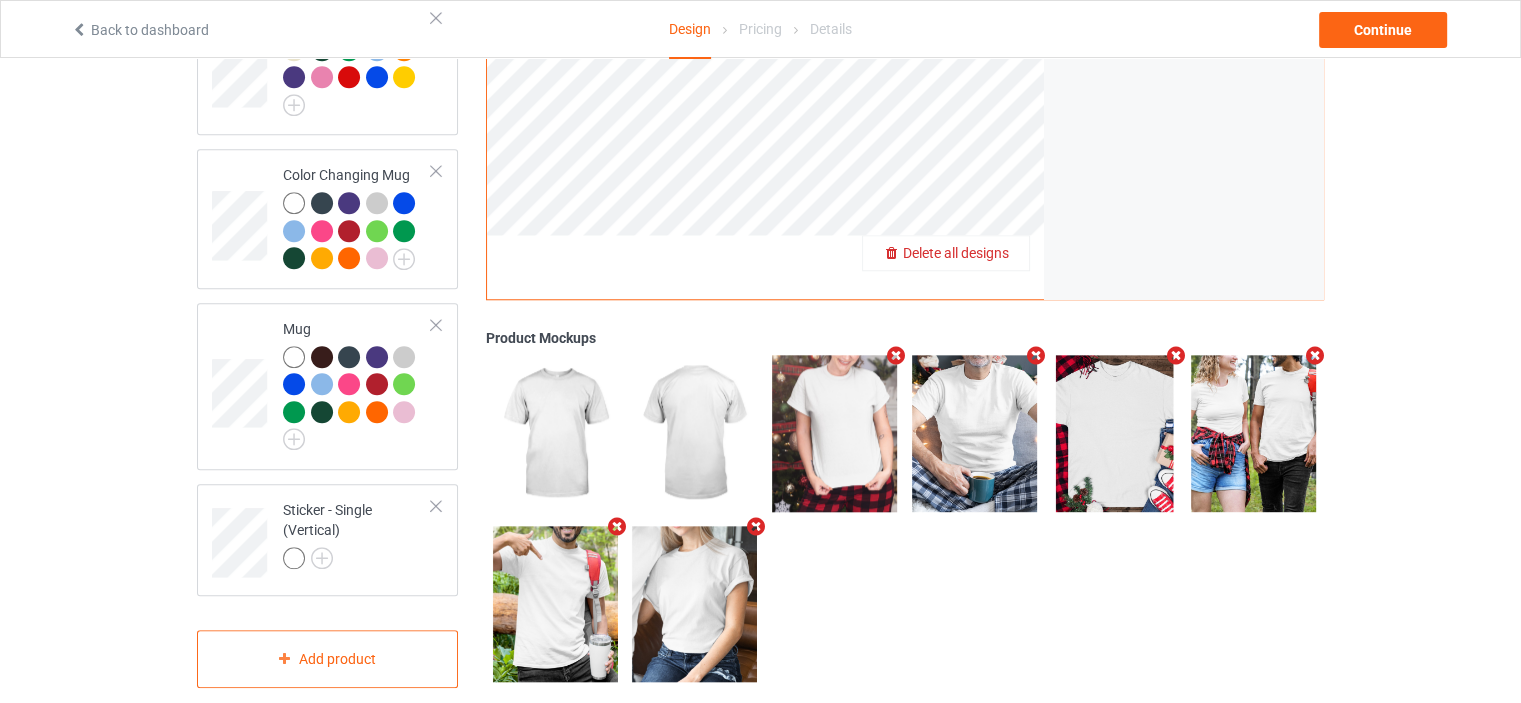 click on "Delete all designs" at bounding box center [956, 253] 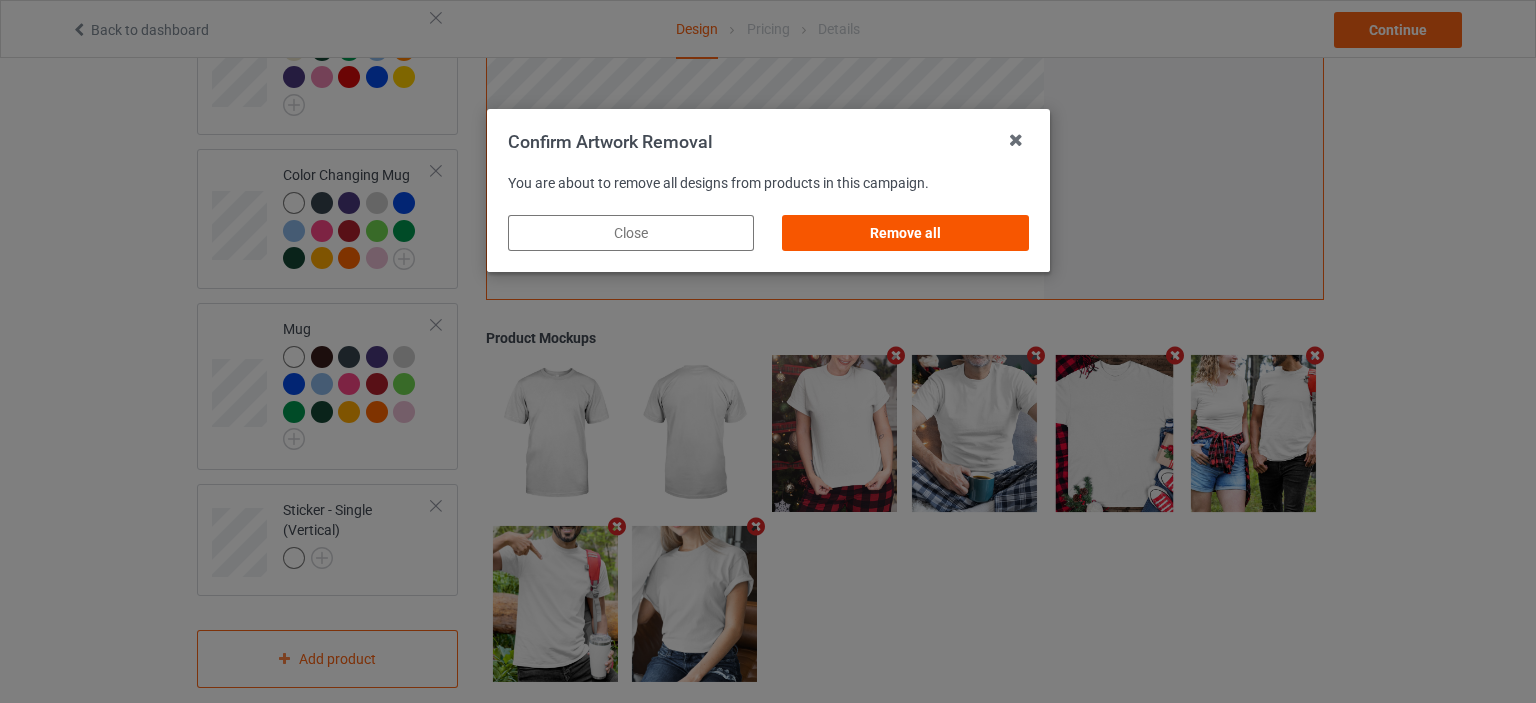 click on "Remove all" at bounding box center [905, 233] 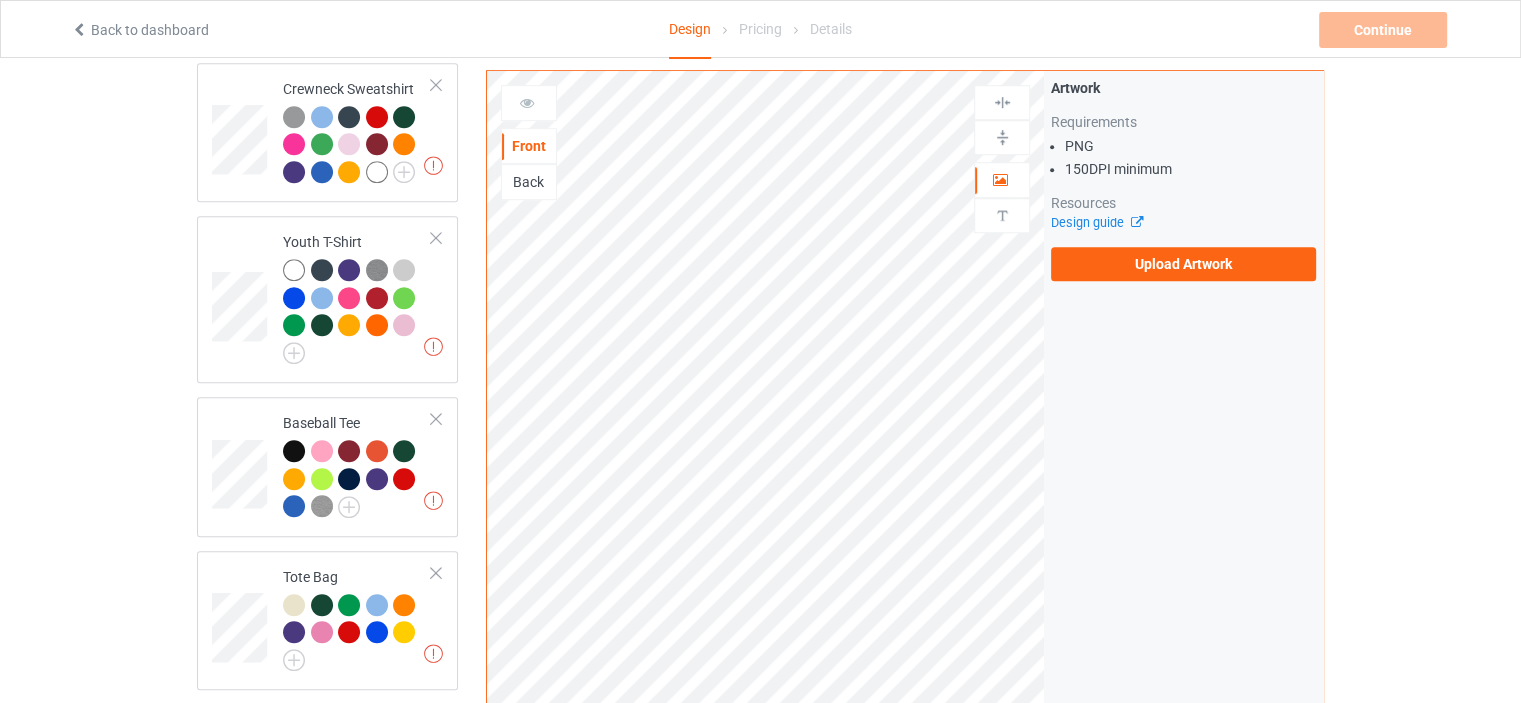 scroll, scrollTop: 1191, scrollLeft: 0, axis: vertical 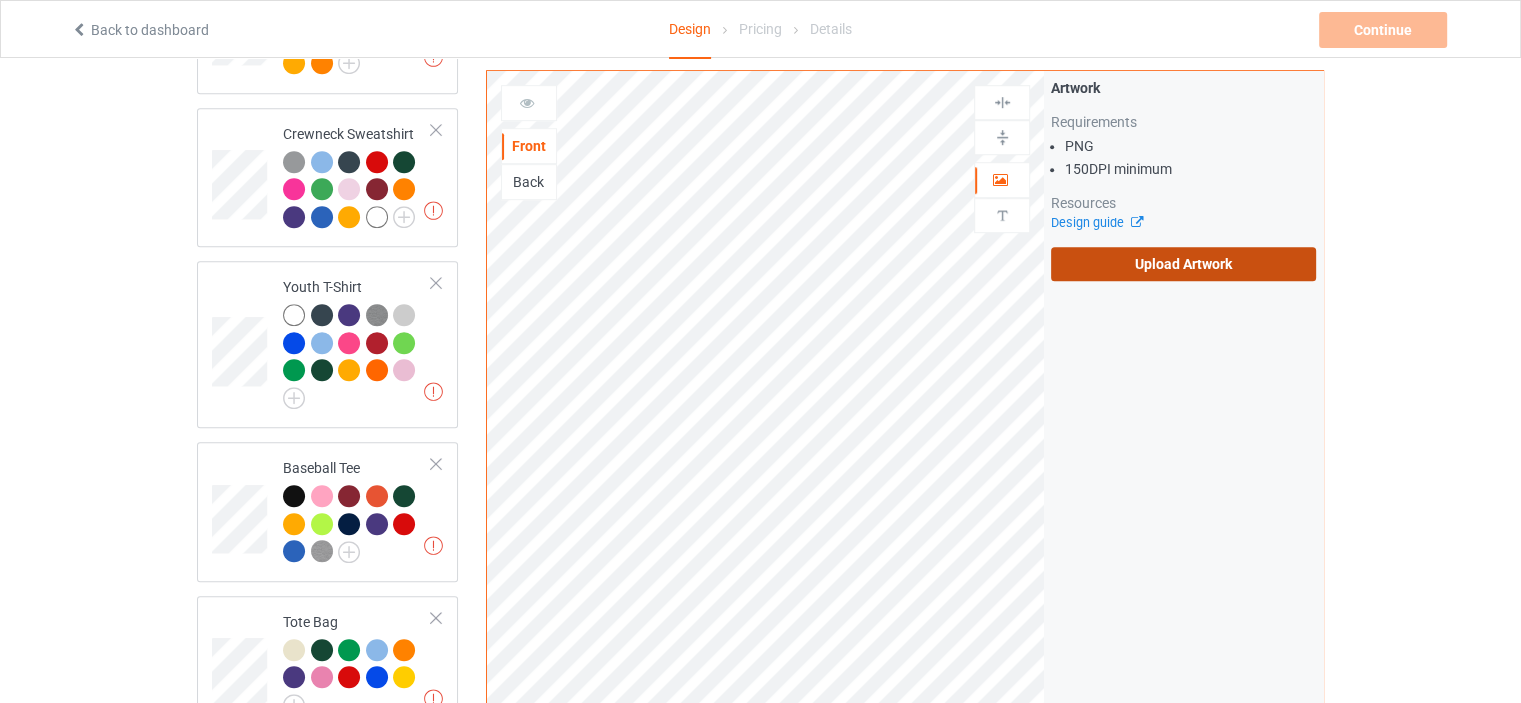 click on "Upload Artwork" at bounding box center (1183, 264) 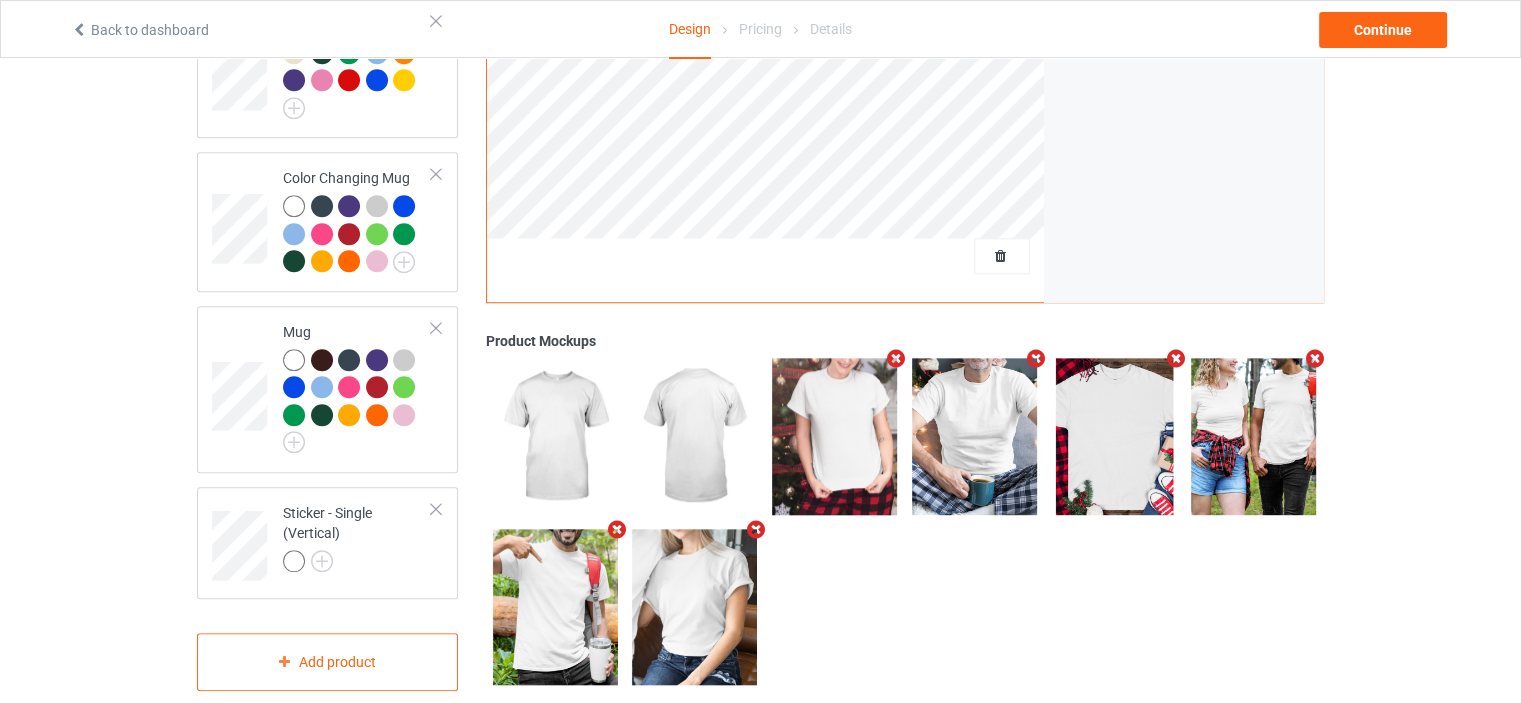 scroll, scrollTop: 1791, scrollLeft: 0, axis: vertical 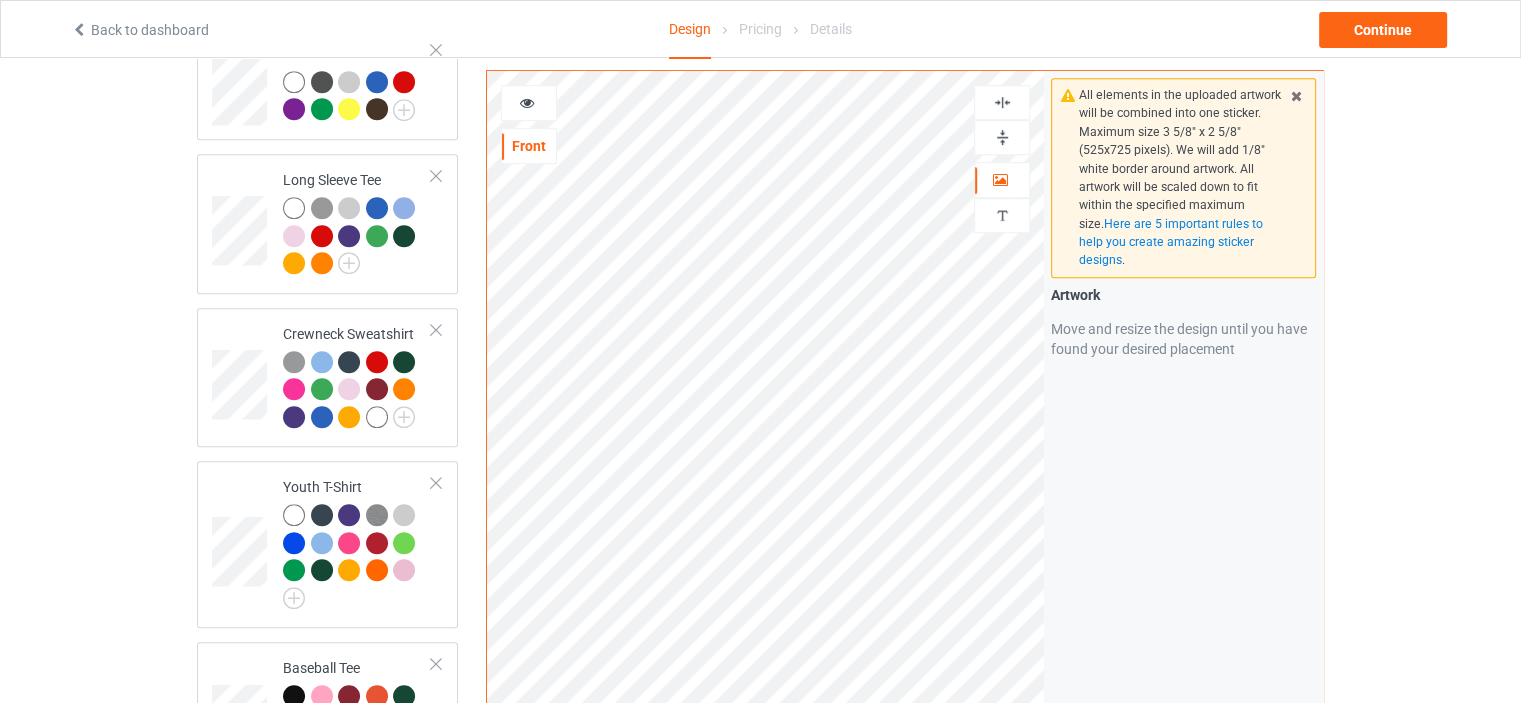 click at bounding box center (1002, 102) 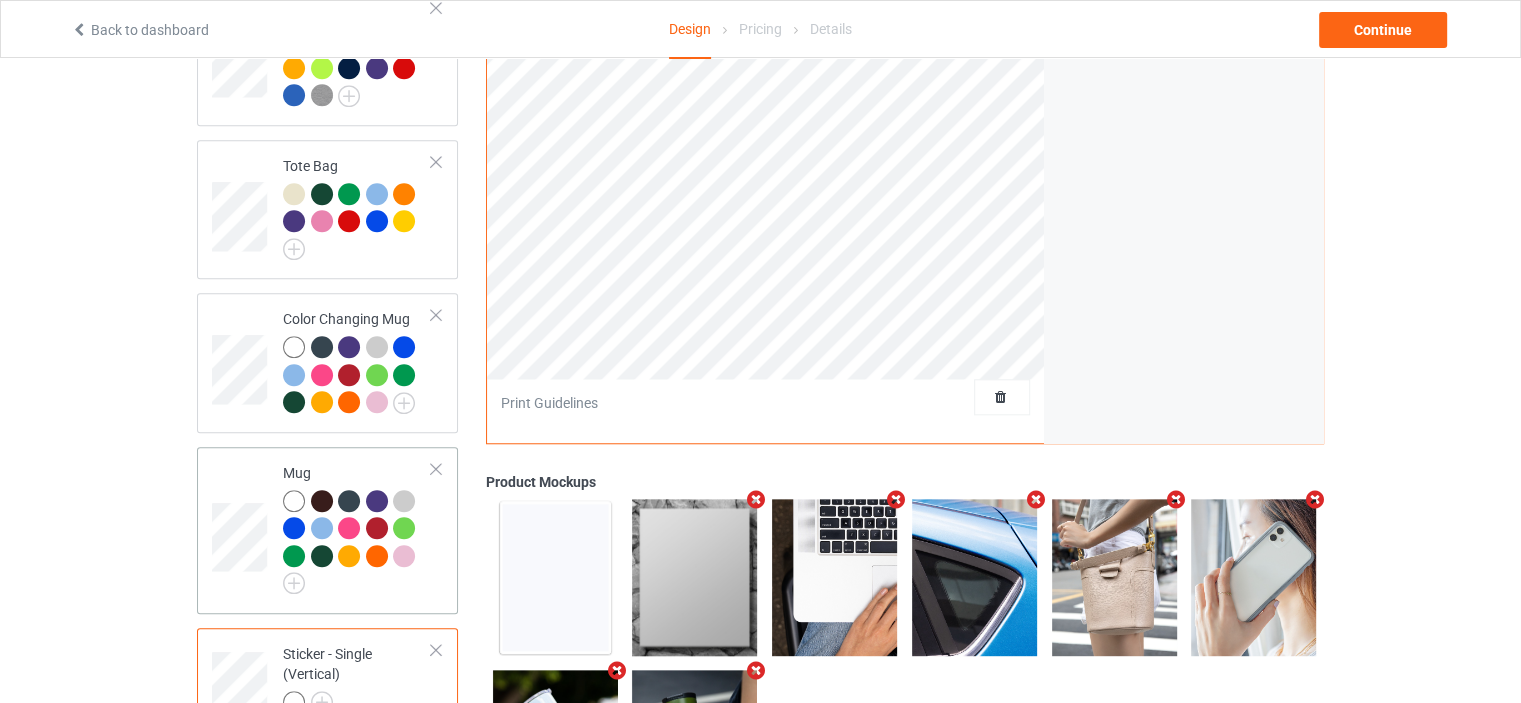 scroll, scrollTop: 1791, scrollLeft: 0, axis: vertical 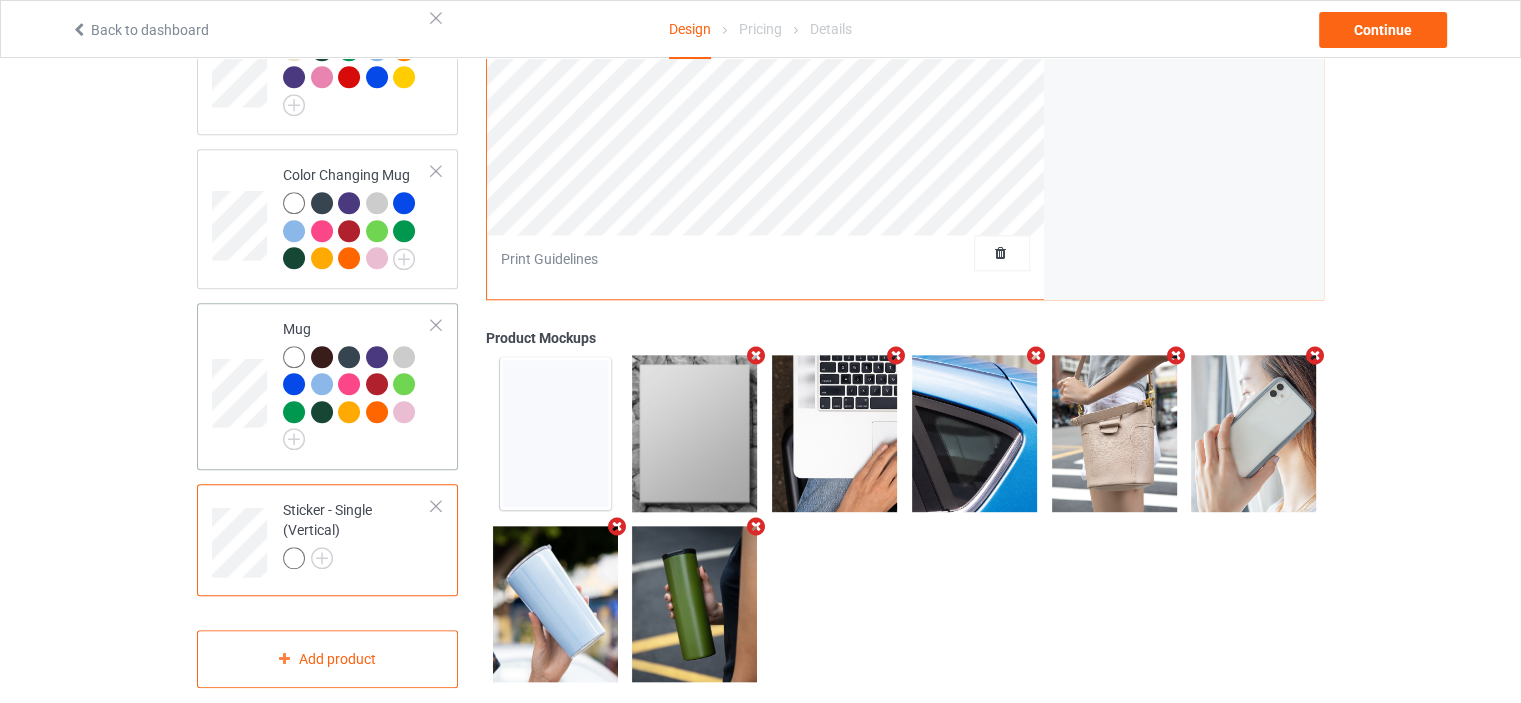 click at bounding box center [294, 357] 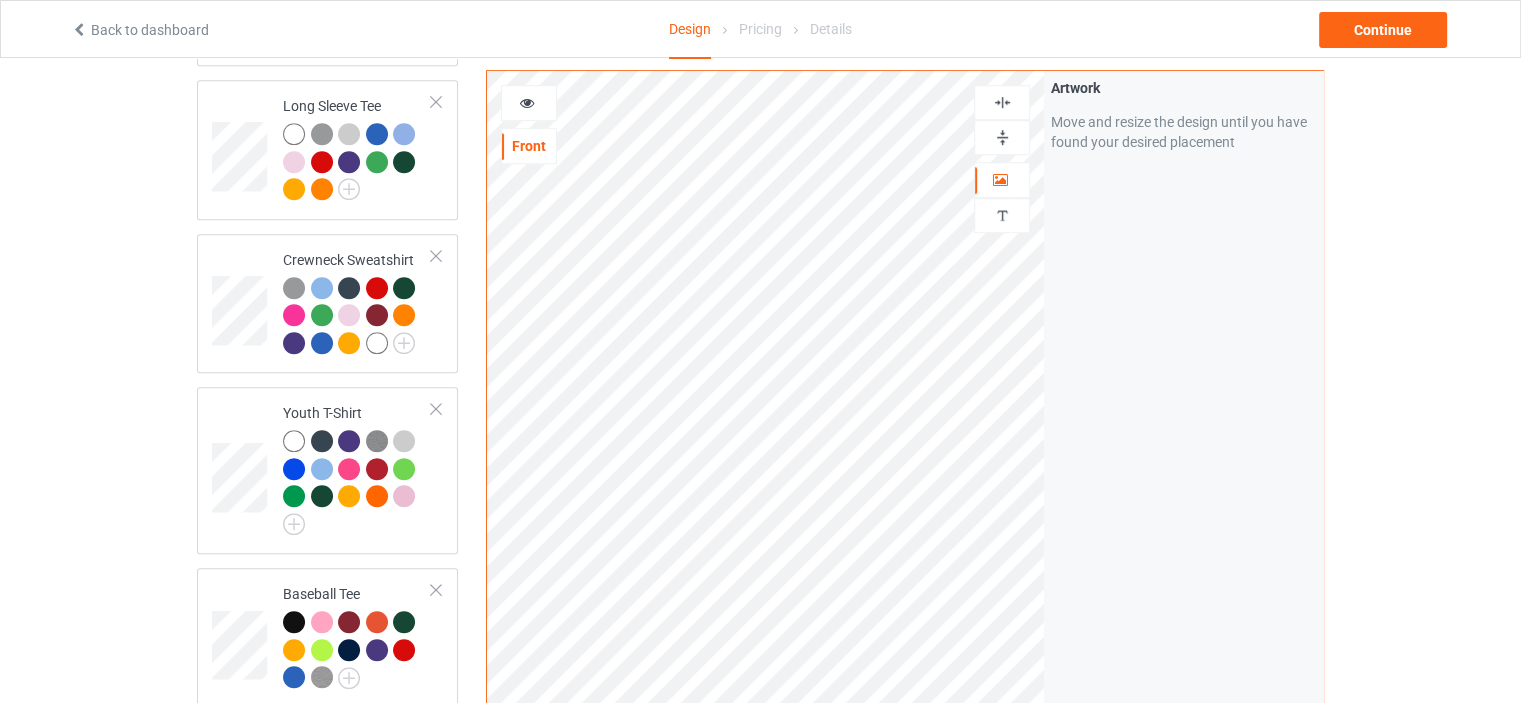 scroll, scrollTop: 891, scrollLeft: 0, axis: vertical 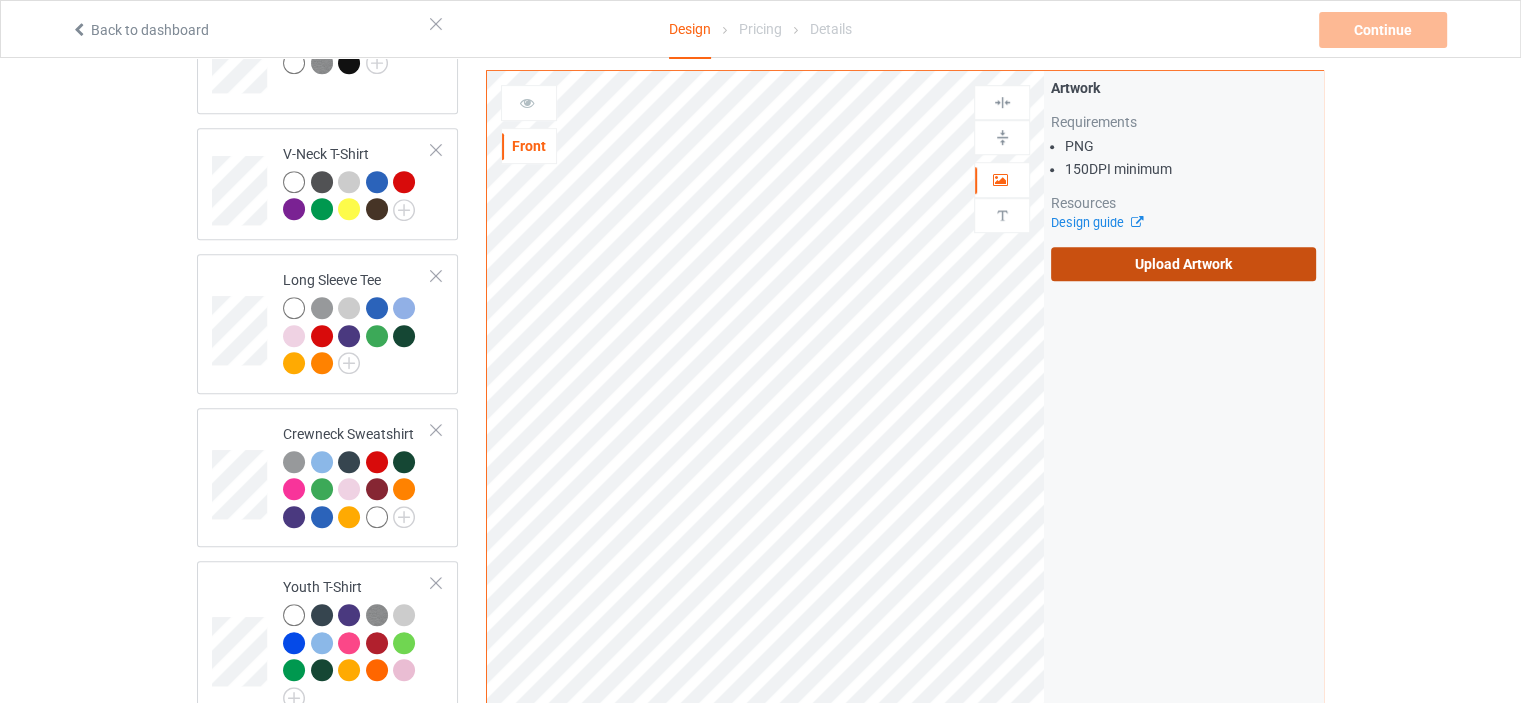 click on "Upload Artwork" at bounding box center [1183, 264] 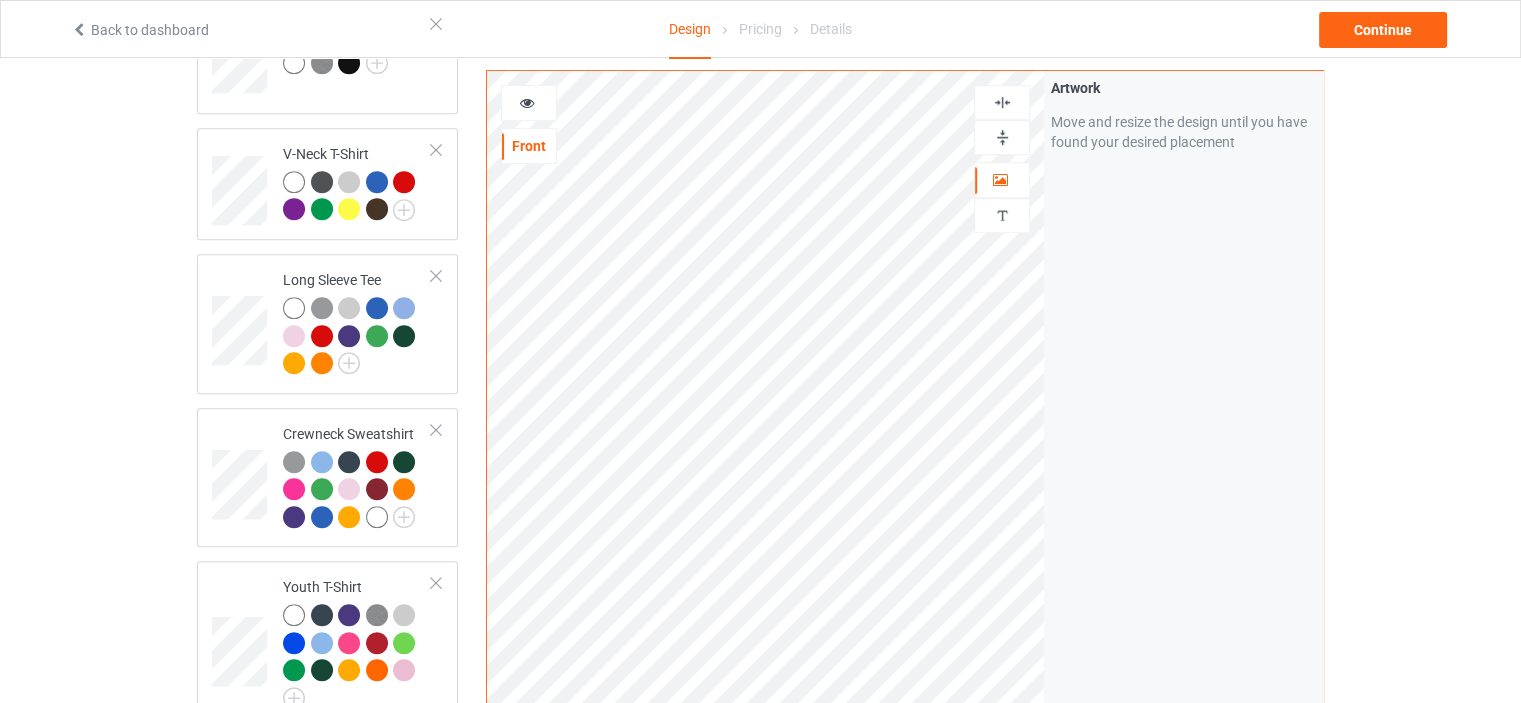 click at bounding box center (1002, 102) 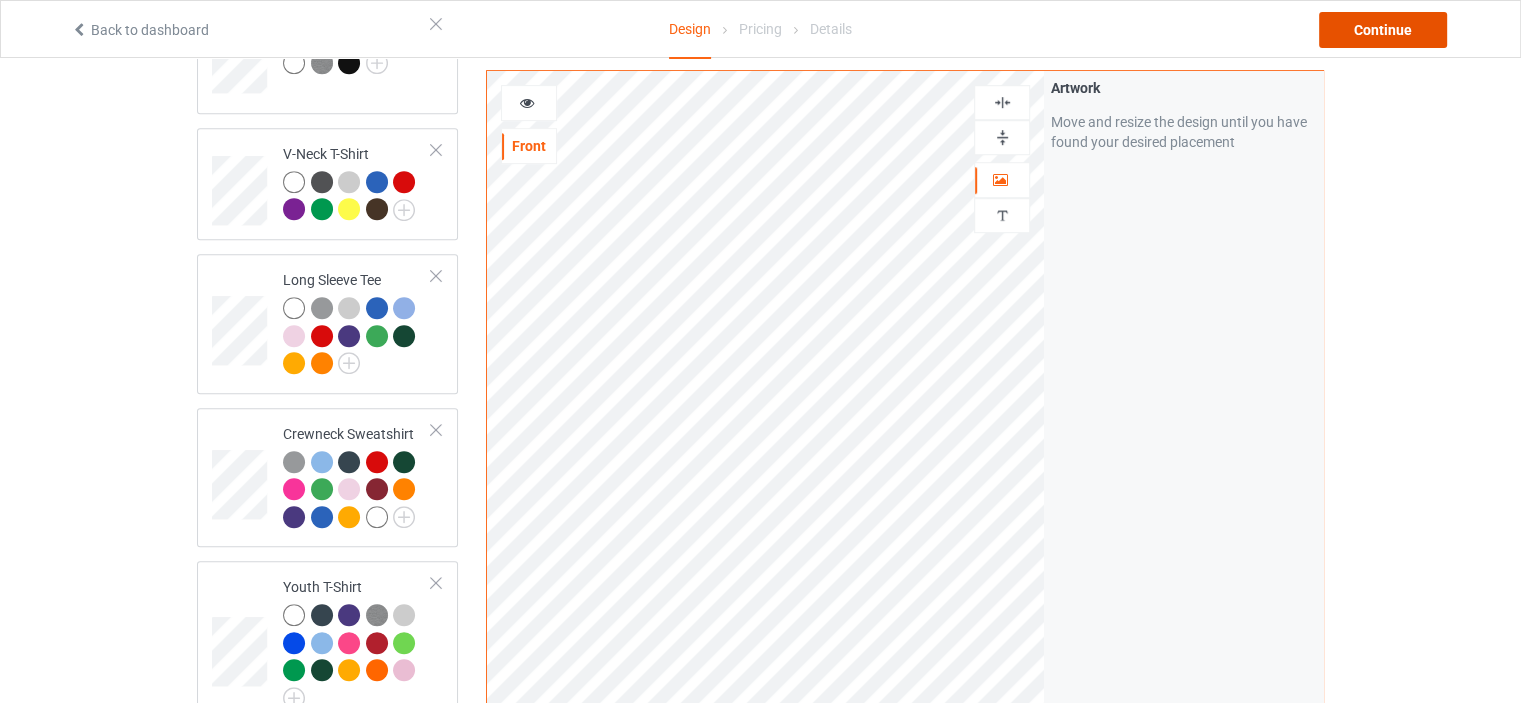 click on "Continue" at bounding box center [1383, 30] 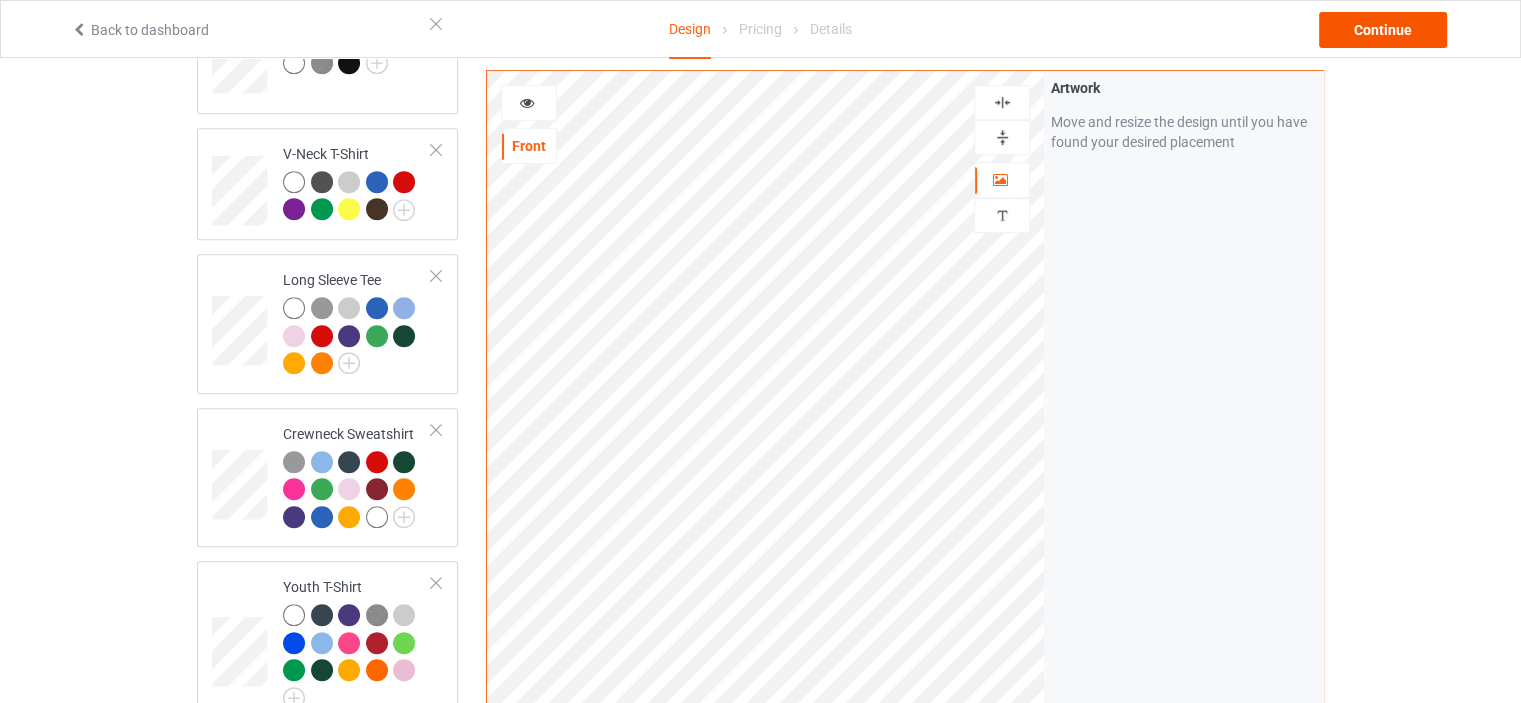 scroll, scrollTop: 0, scrollLeft: 0, axis: both 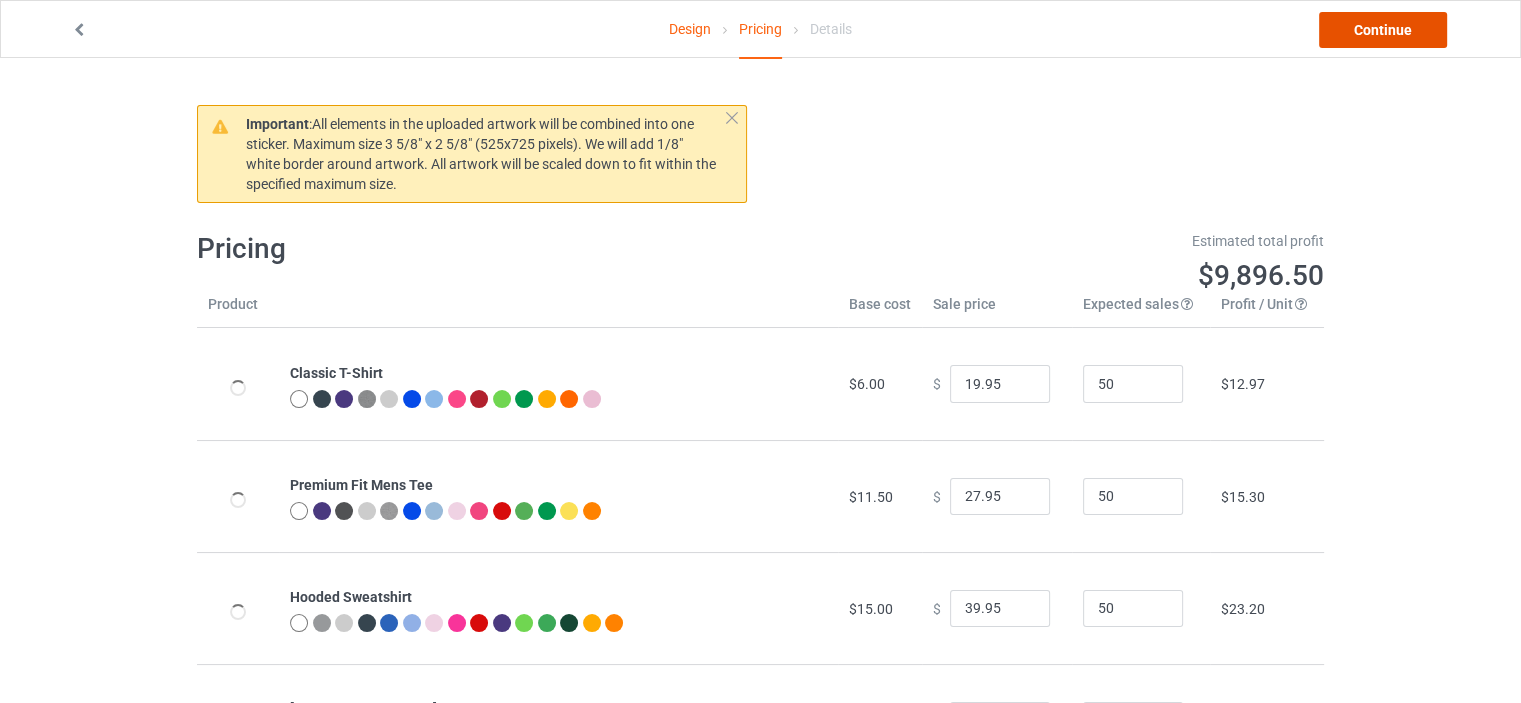 click on "Continue" at bounding box center (1383, 30) 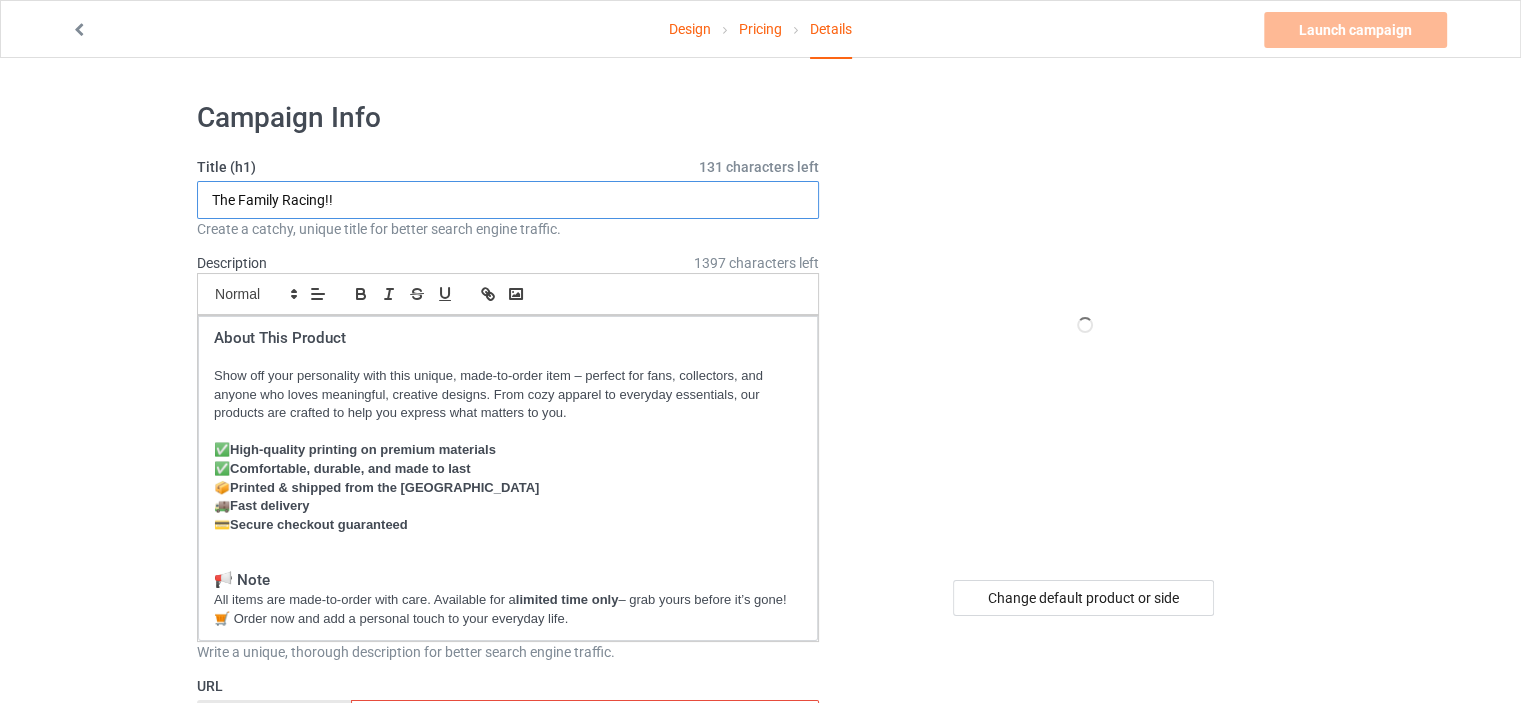 click on "The Family Racing!!" at bounding box center [508, 200] 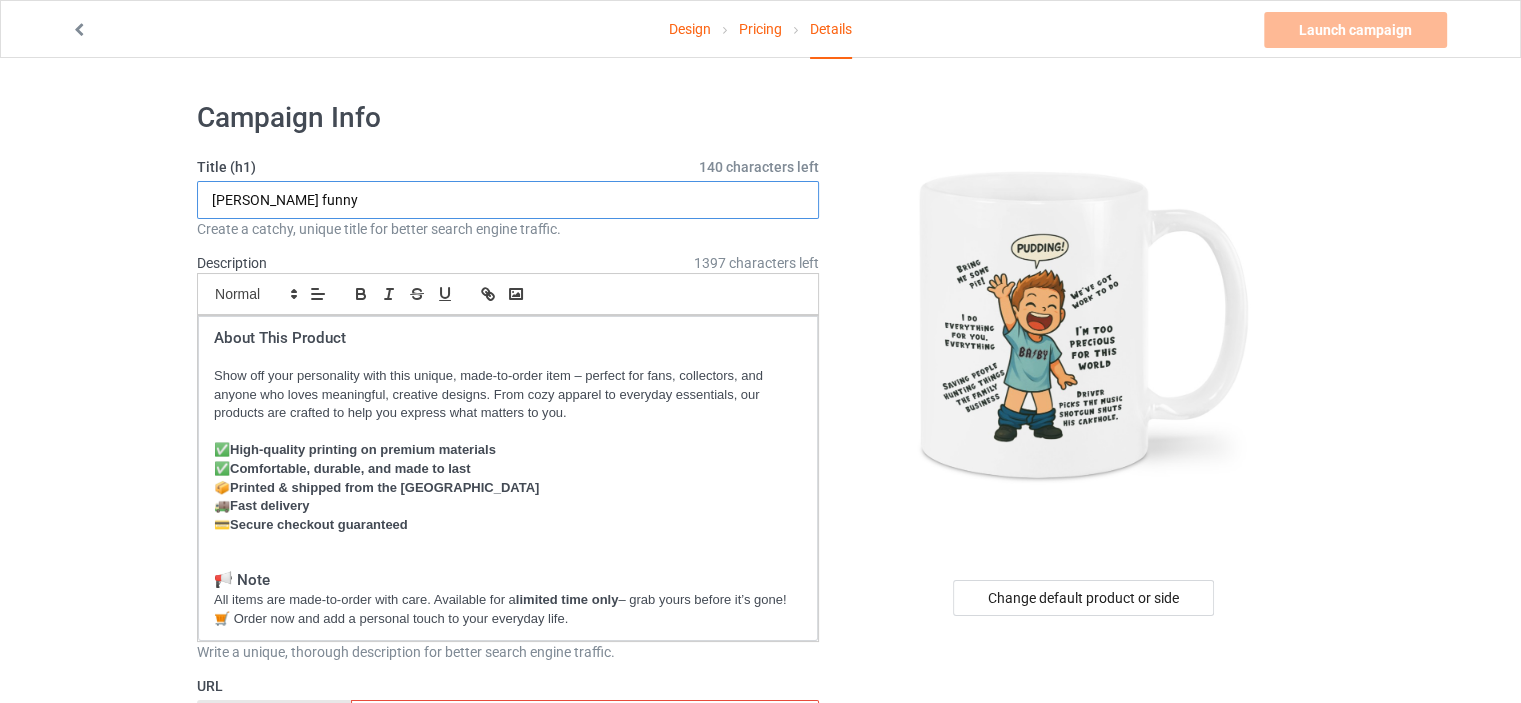 click on "[PERSON_NAME] funny" at bounding box center [508, 200] 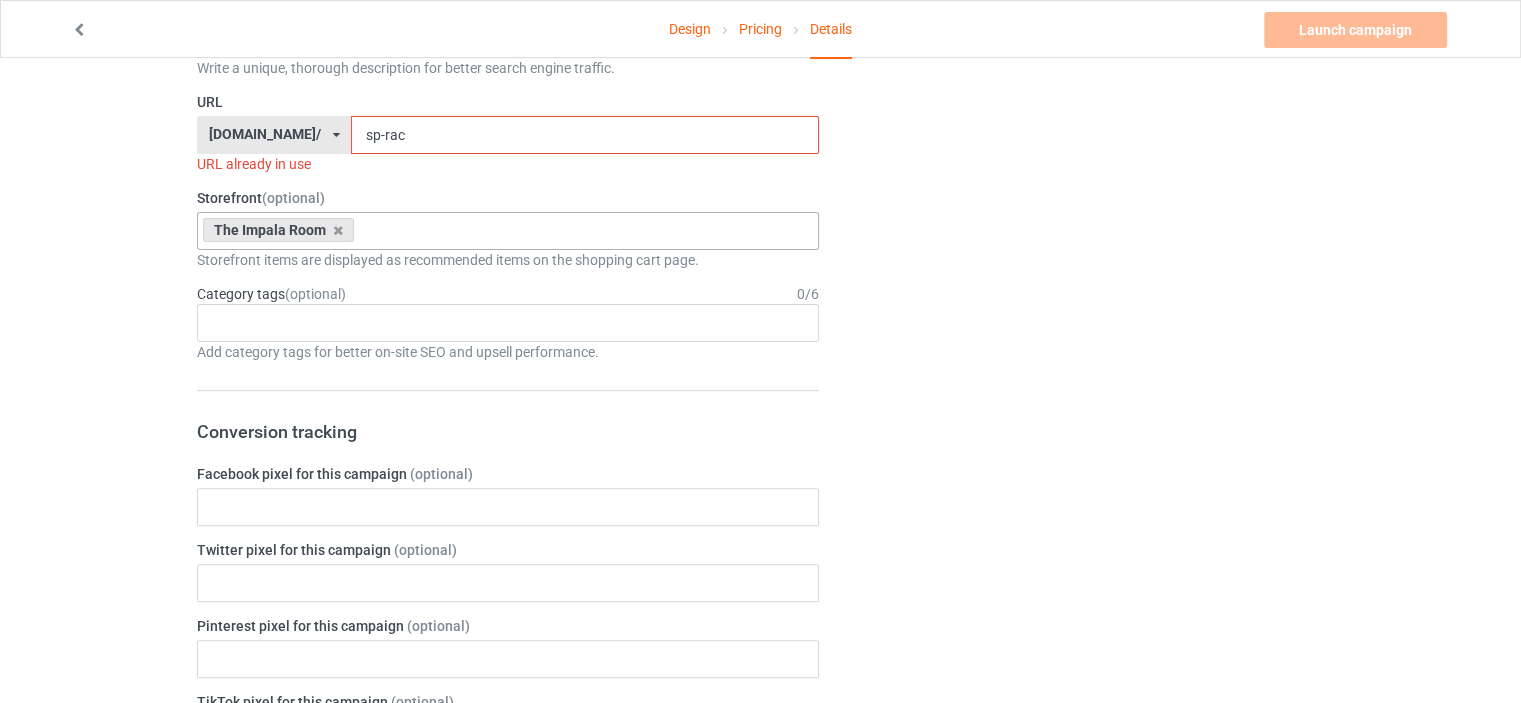 scroll, scrollTop: 500, scrollLeft: 0, axis: vertical 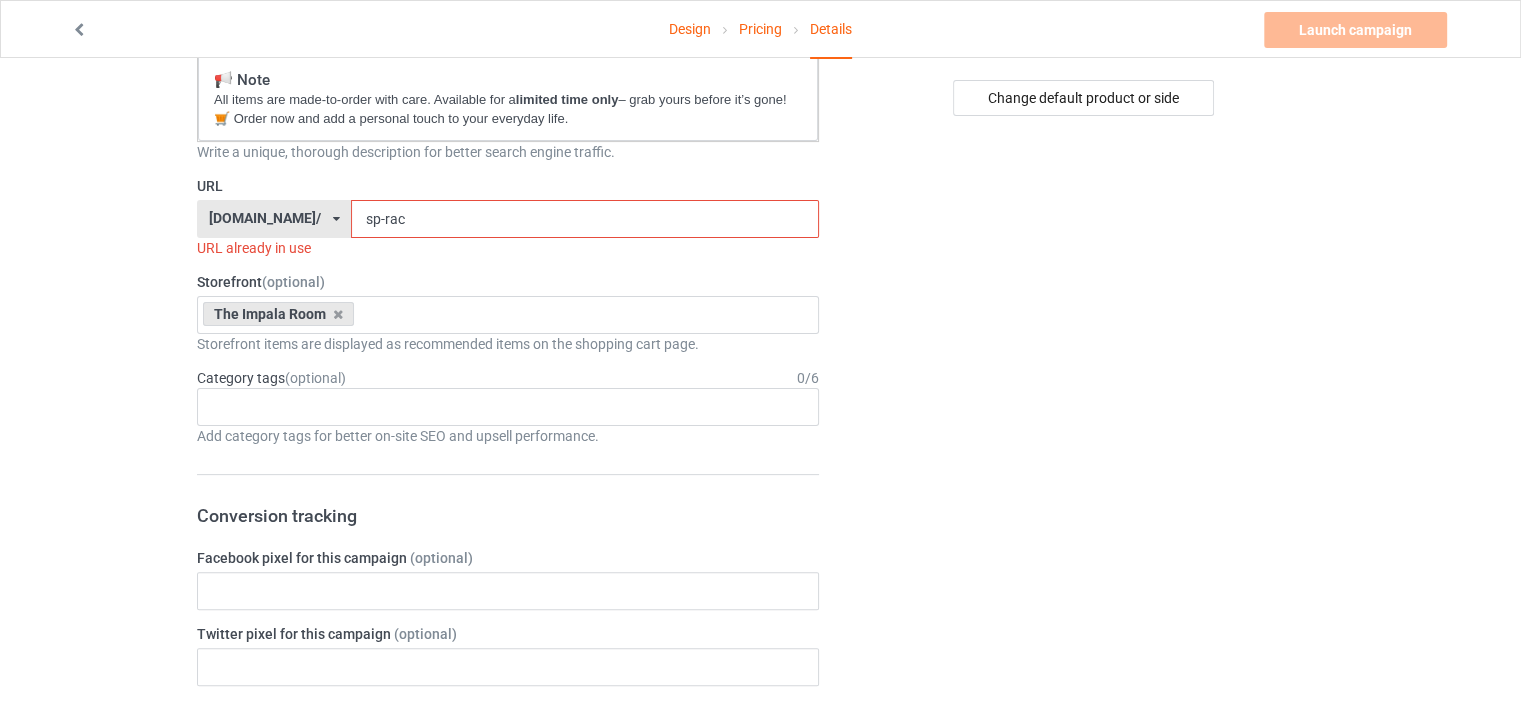 type on "[PERSON_NAME] Funny" 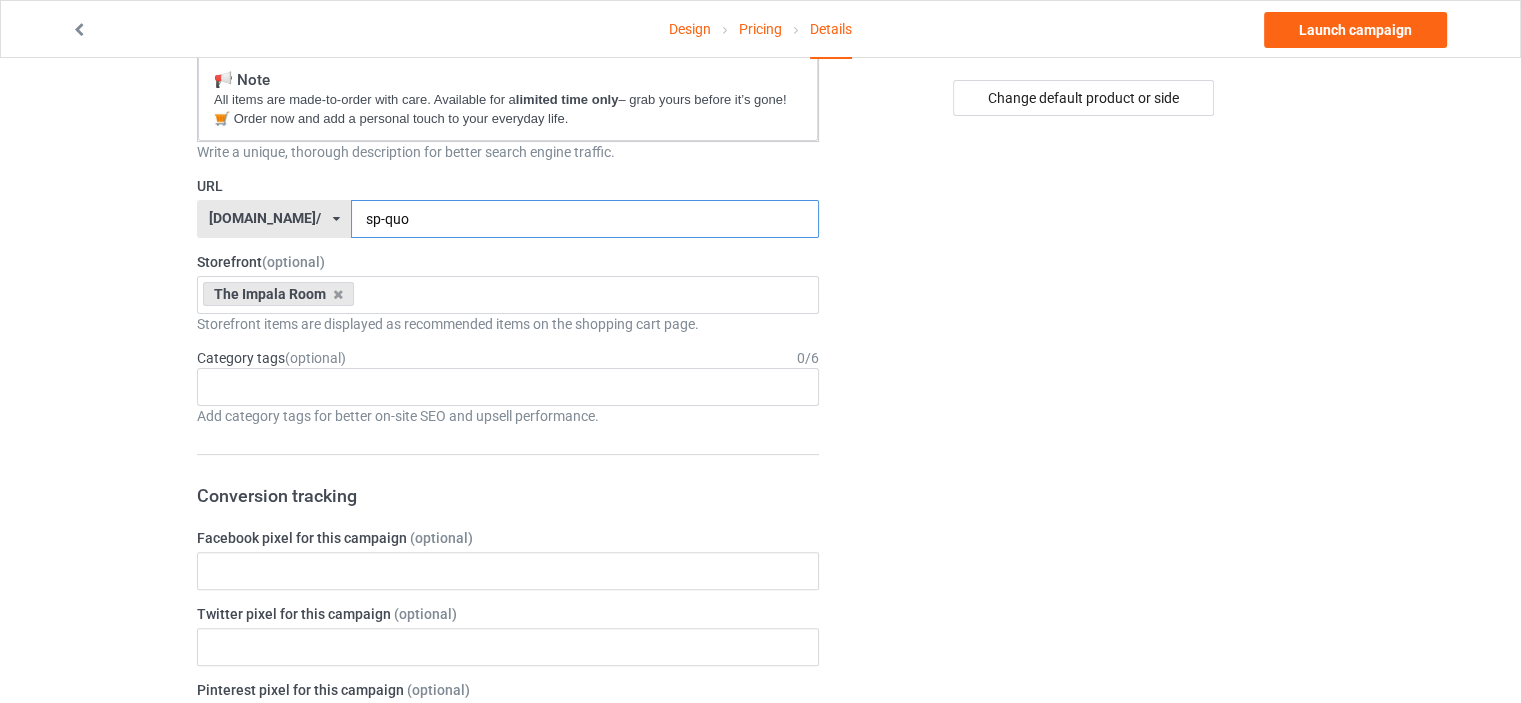 scroll, scrollTop: 100, scrollLeft: 0, axis: vertical 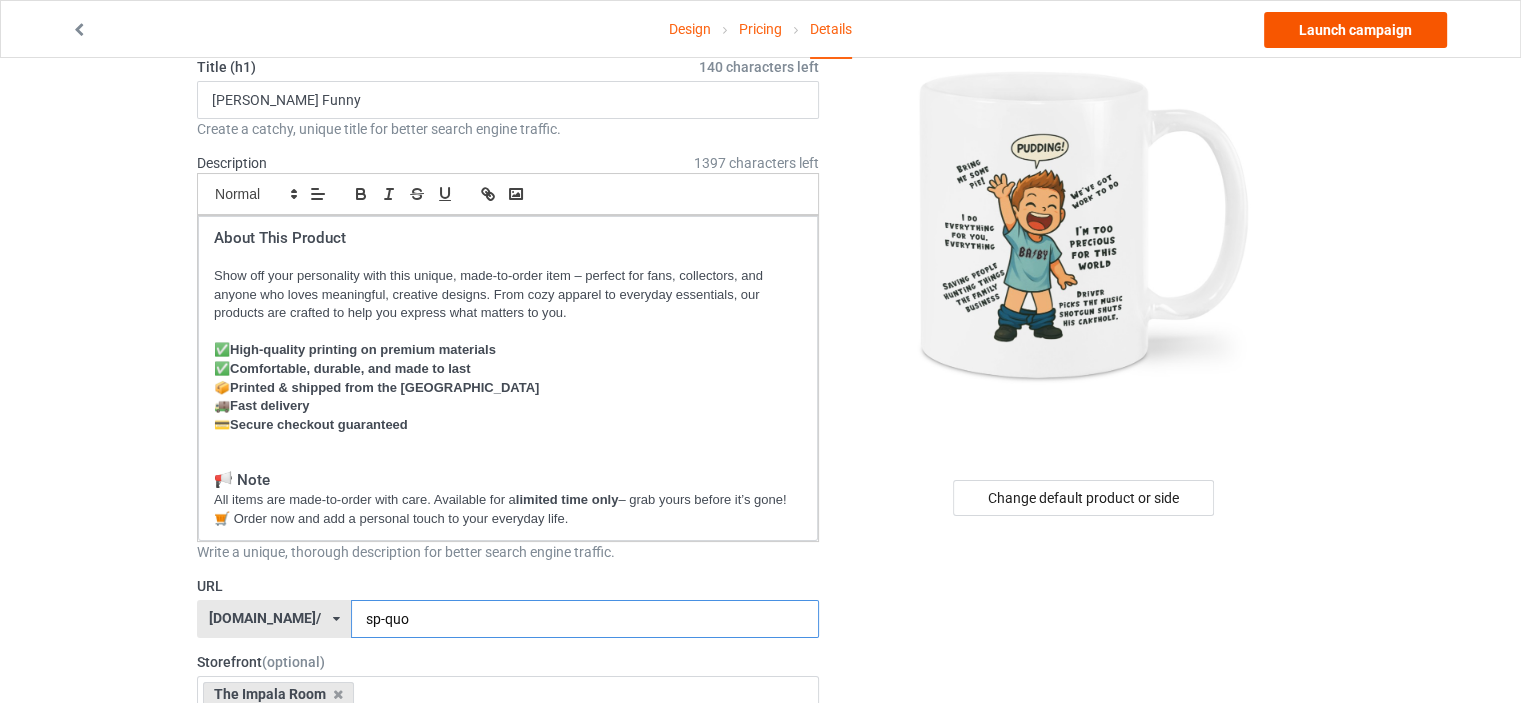 type on "sp-quo" 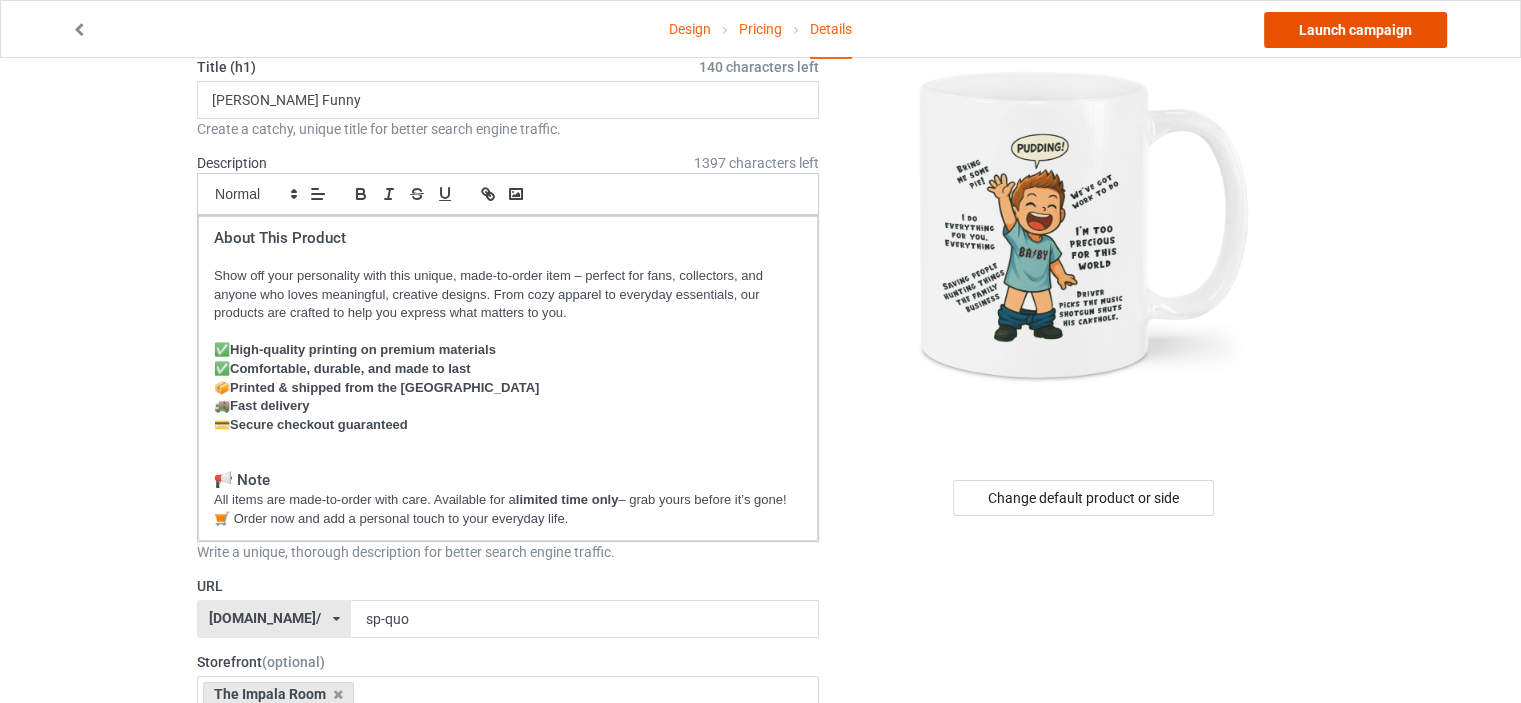 click on "Launch campaign" at bounding box center (1355, 30) 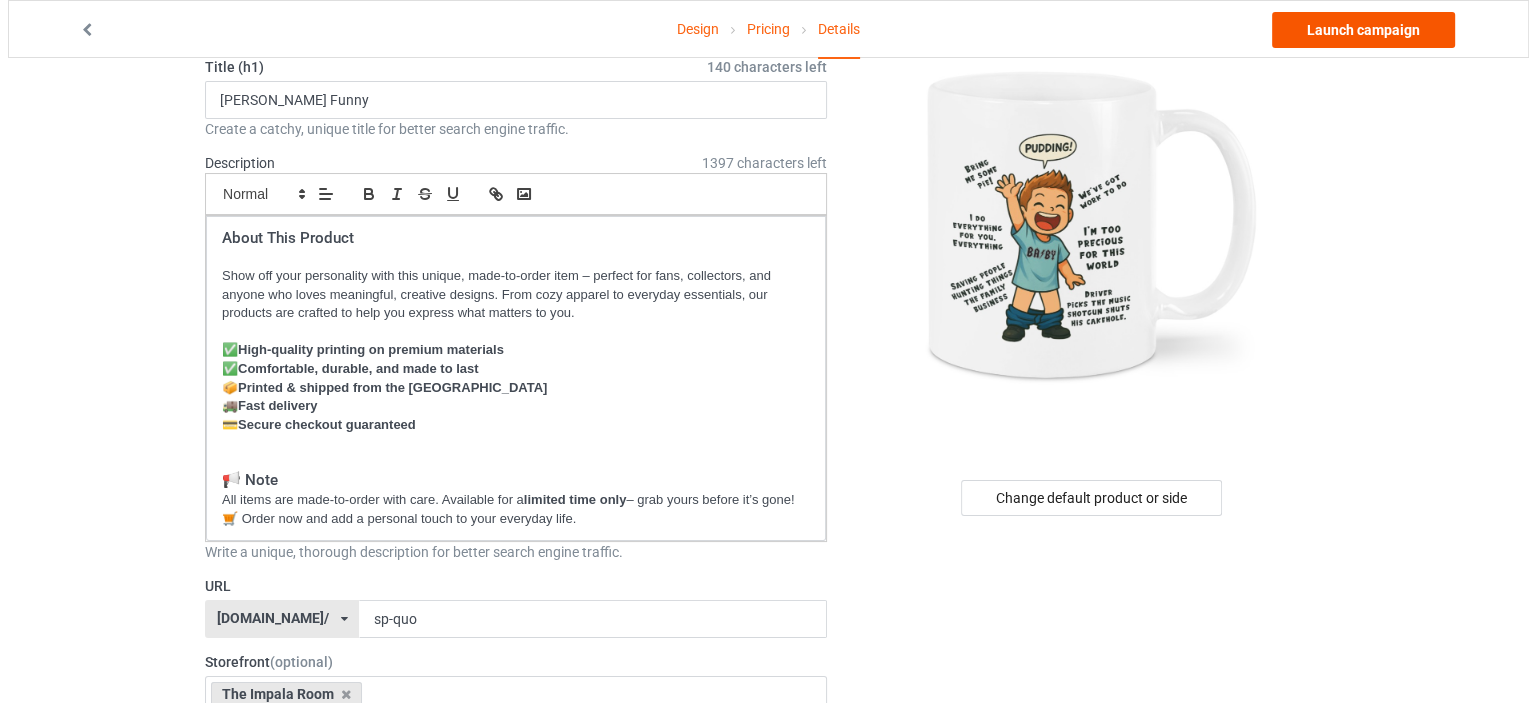 scroll, scrollTop: 0, scrollLeft: 0, axis: both 